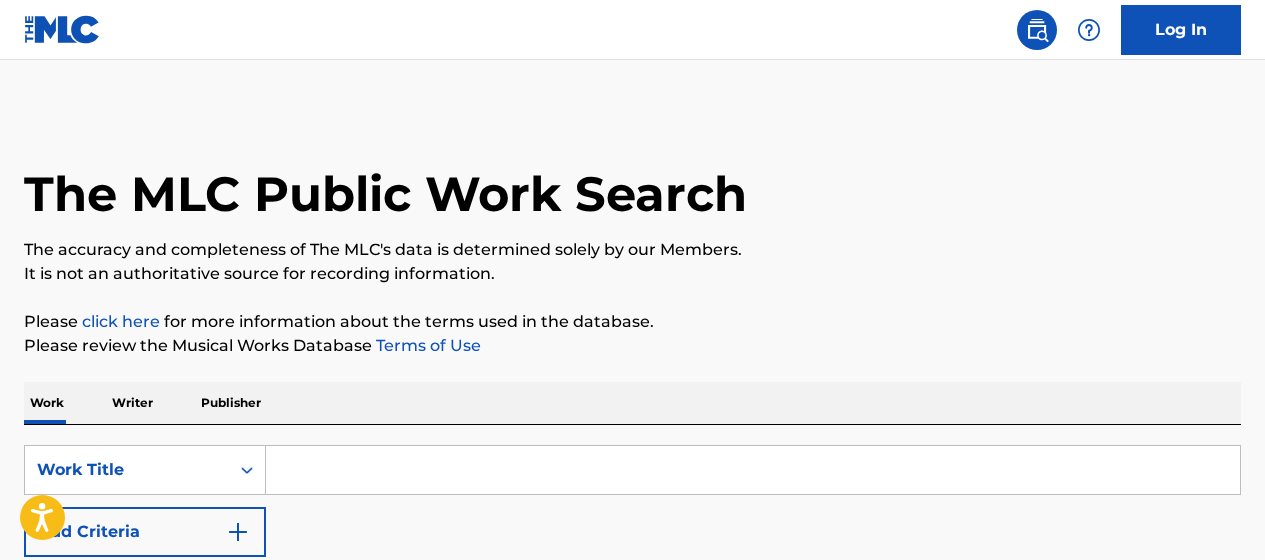scroll, scrollTop: 0, scrollLeft: 0, axis: both 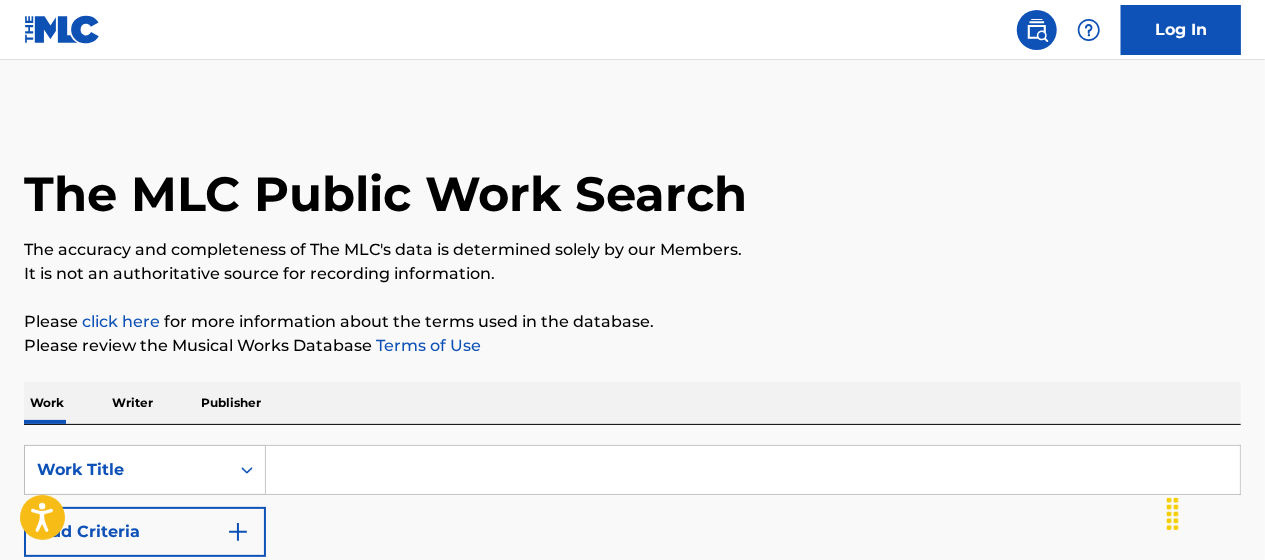 click at bounding box center [753, 470] 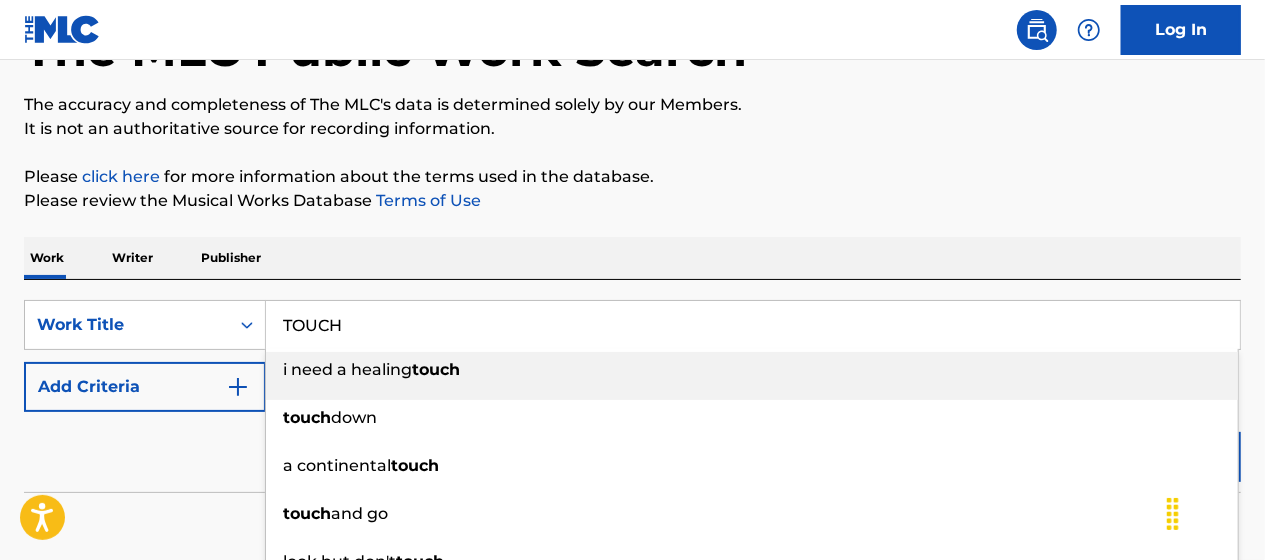 scroll, scrollTop: 146, scrollLeft: 0, axis: vertical 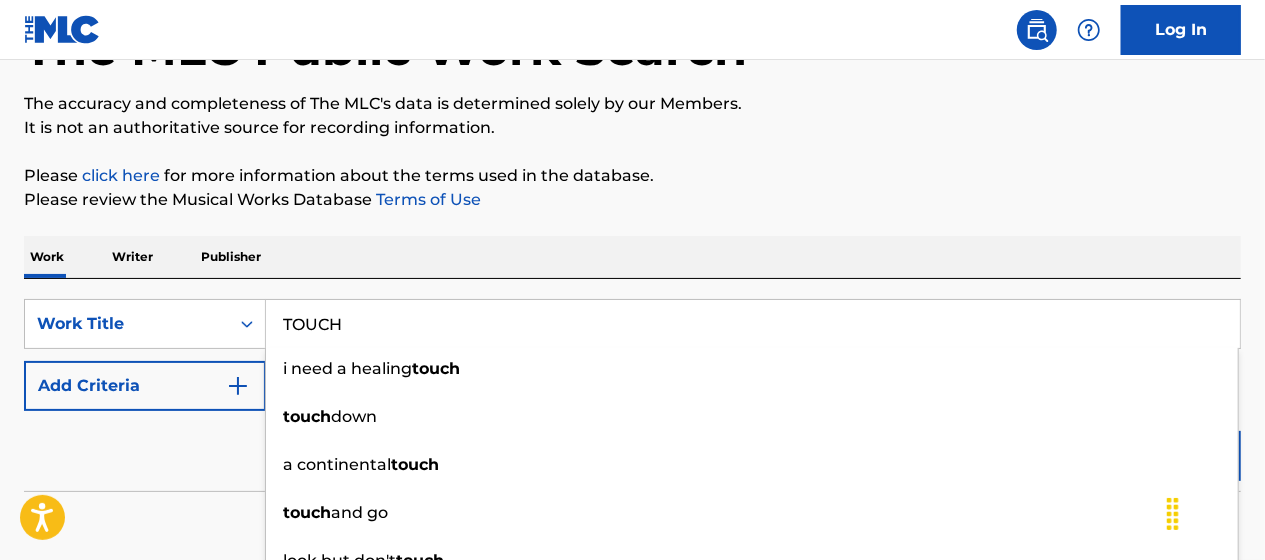 type on "TOUCH" 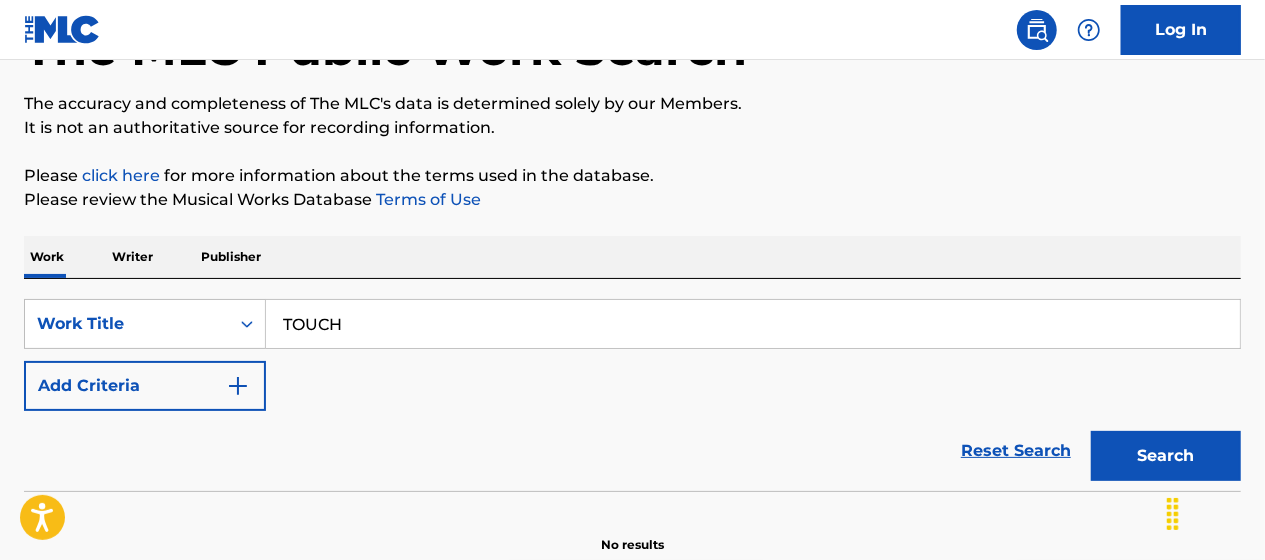 click on "Add Criteria" at bounding box center [145, 386] 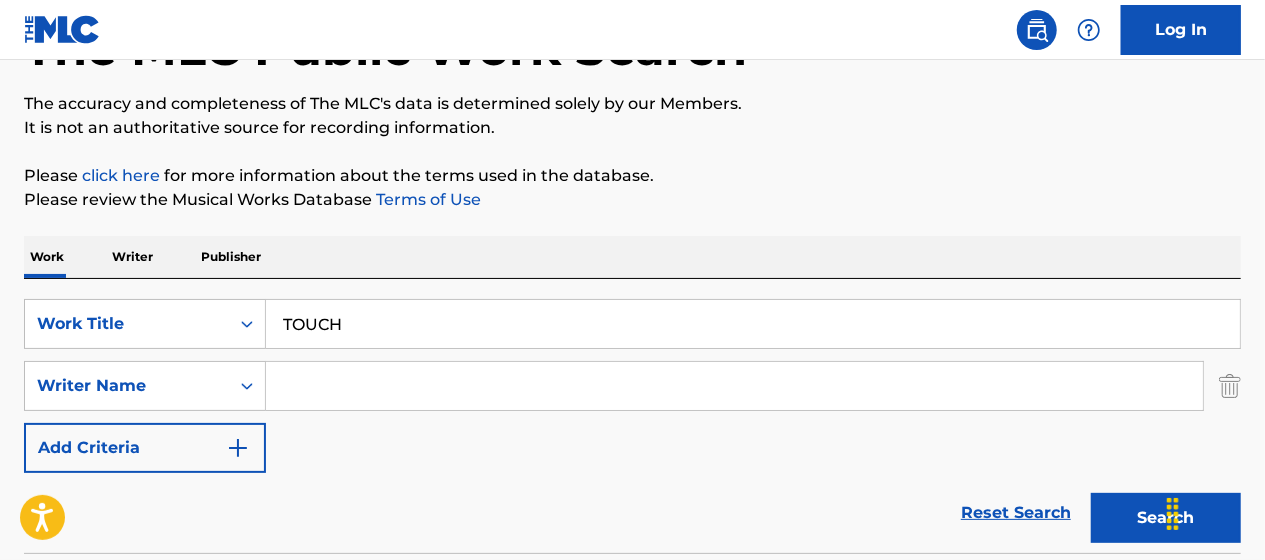 type 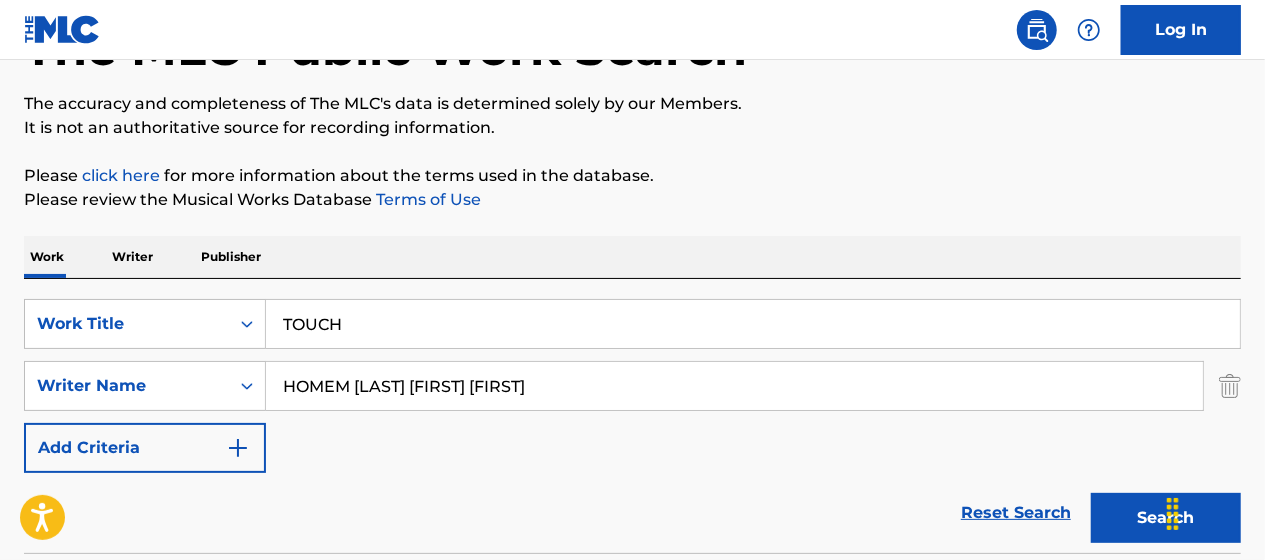 click on "Search" at bounding box center [1166, 518] 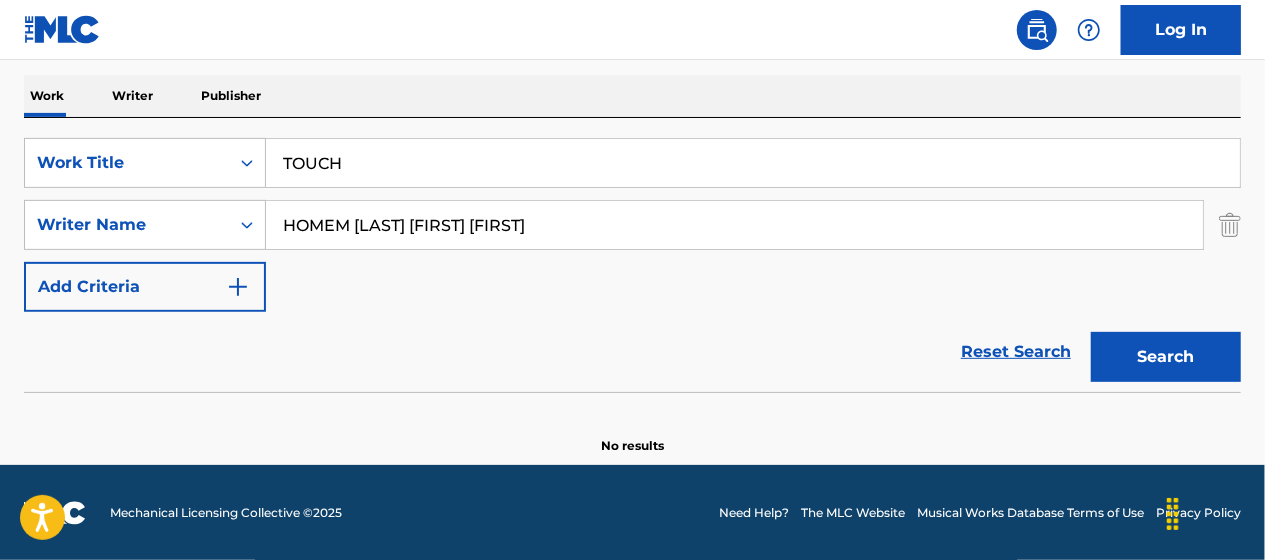 click on "Search" at bounding box center (1166, 357) 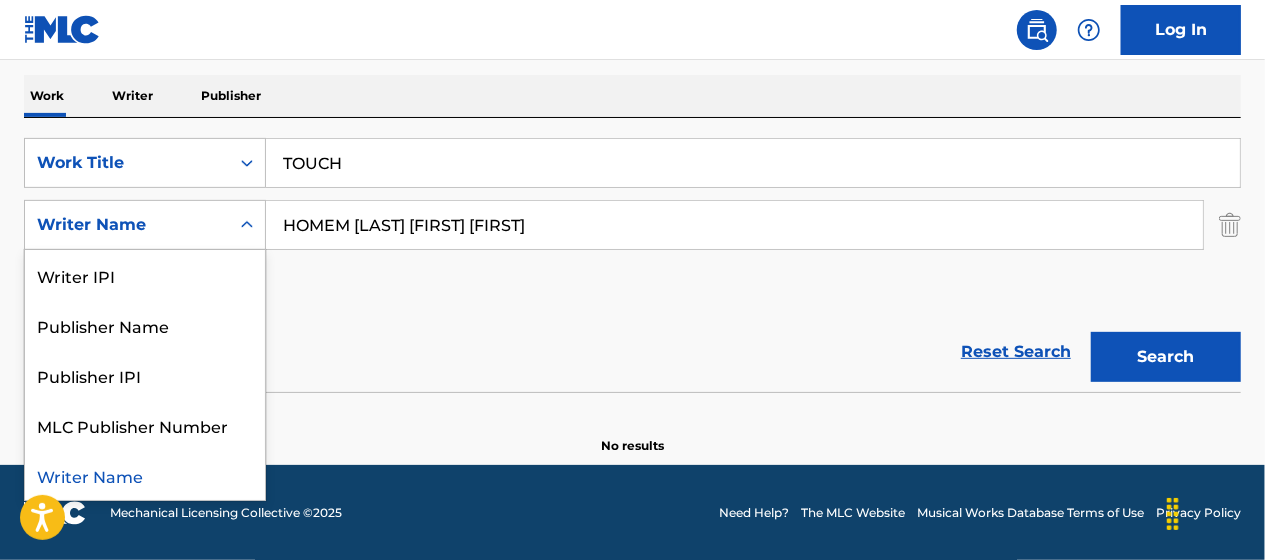 click 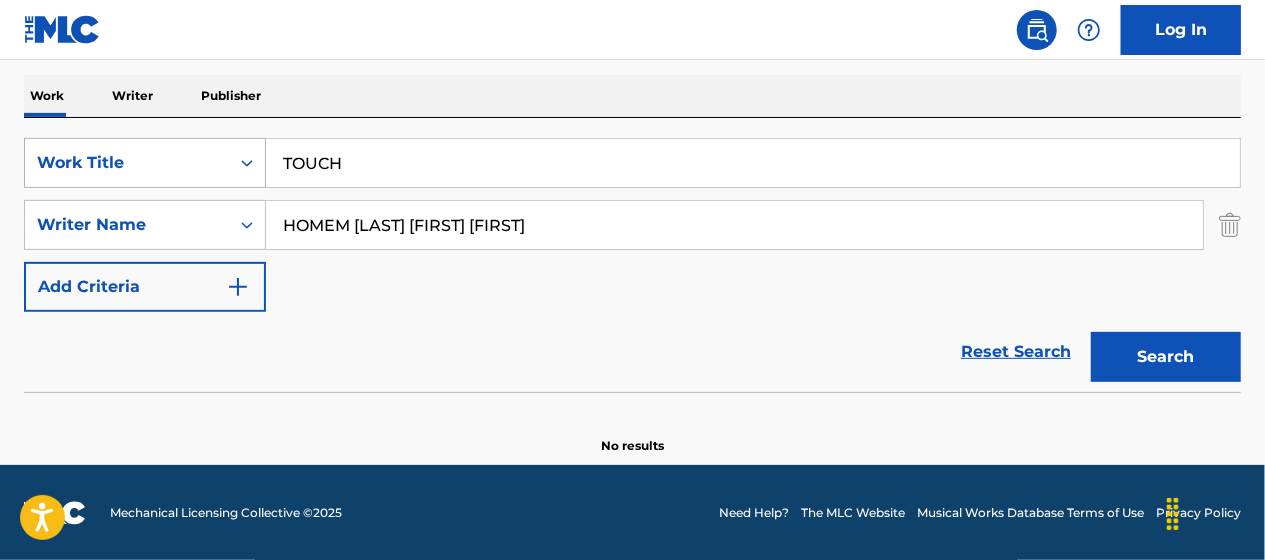 drag, startPoint x: 308, startPoint y: 182, endPoint x: 174, endPoint y: 158, distance: 136.1323 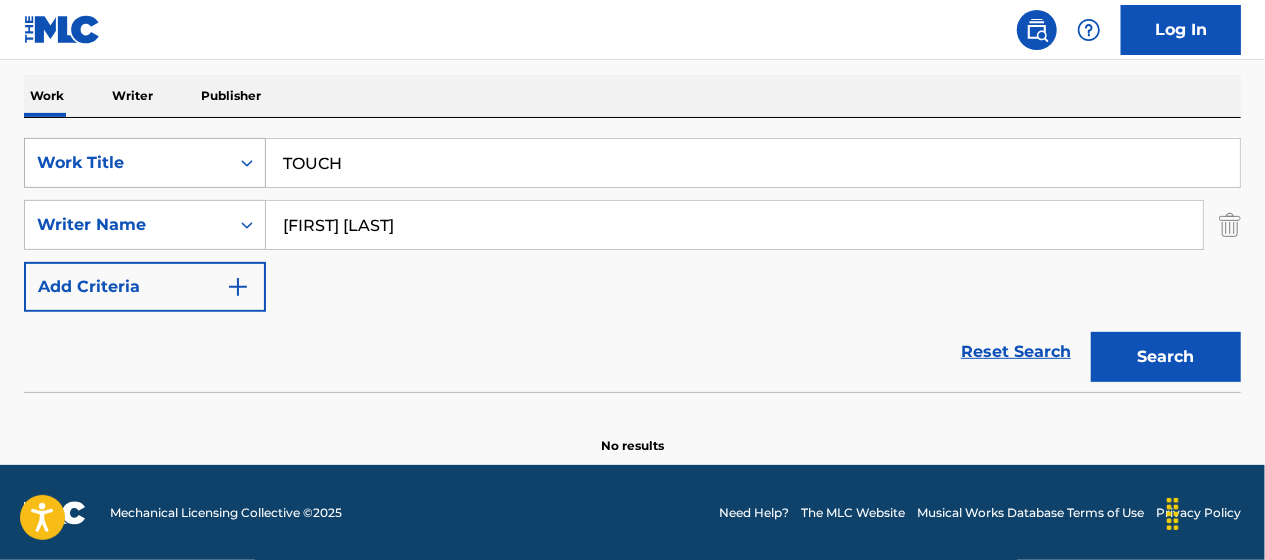 type on "[FIRST] [LAST]" 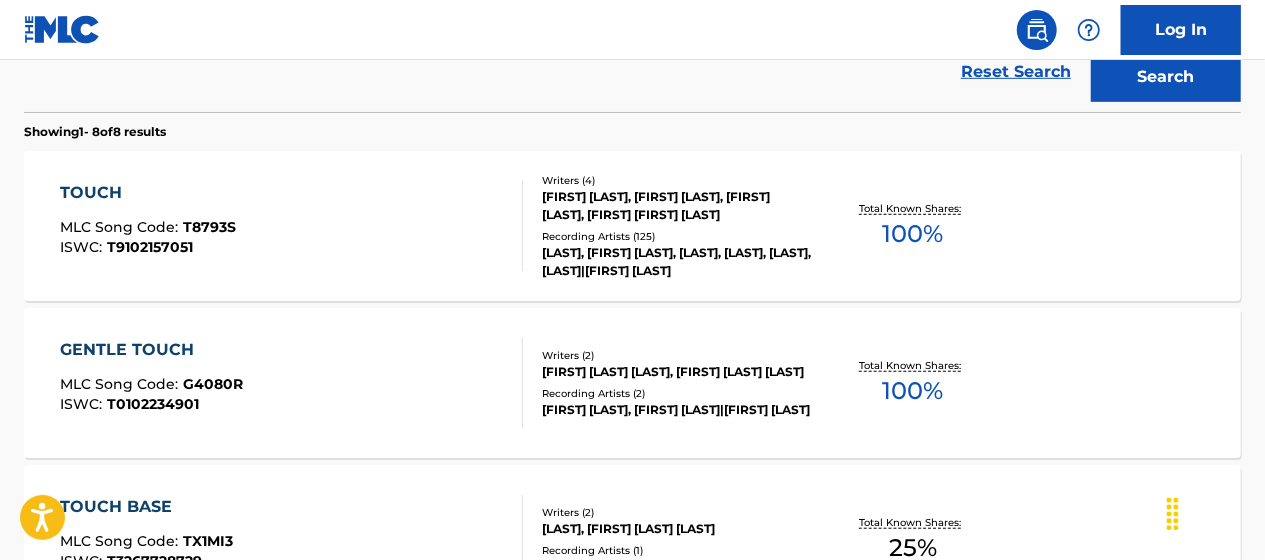 scroll, scrollTop: 581, scrollLeft: 0, axis: vertical 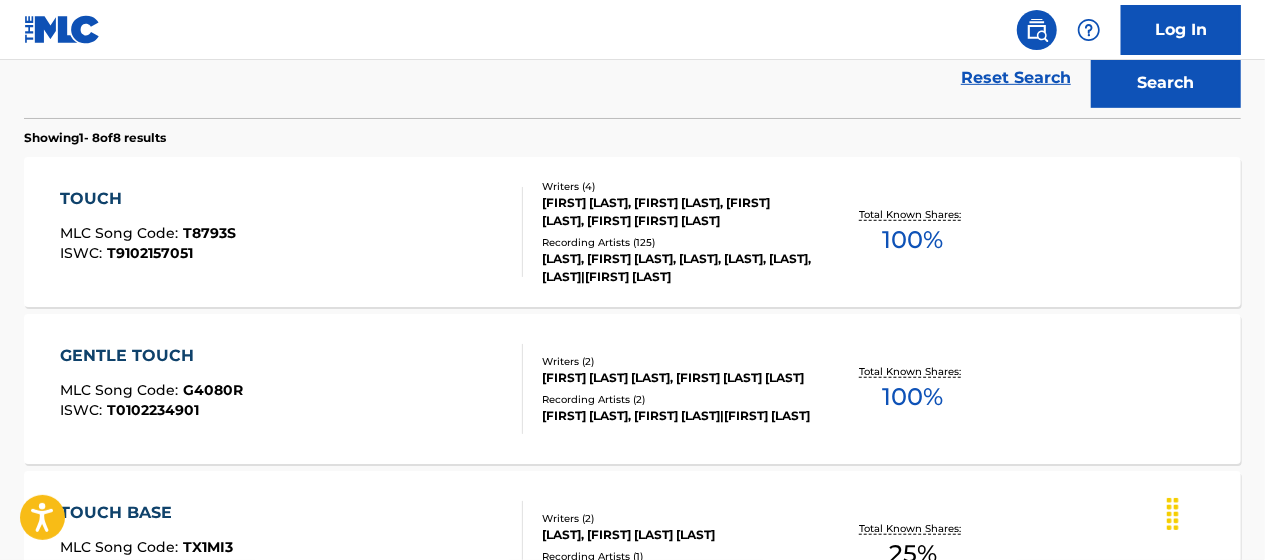 click on "TOUCH MLC Song Code : T8793S ISWC : T9102157051" at bounding box center (292, 232) 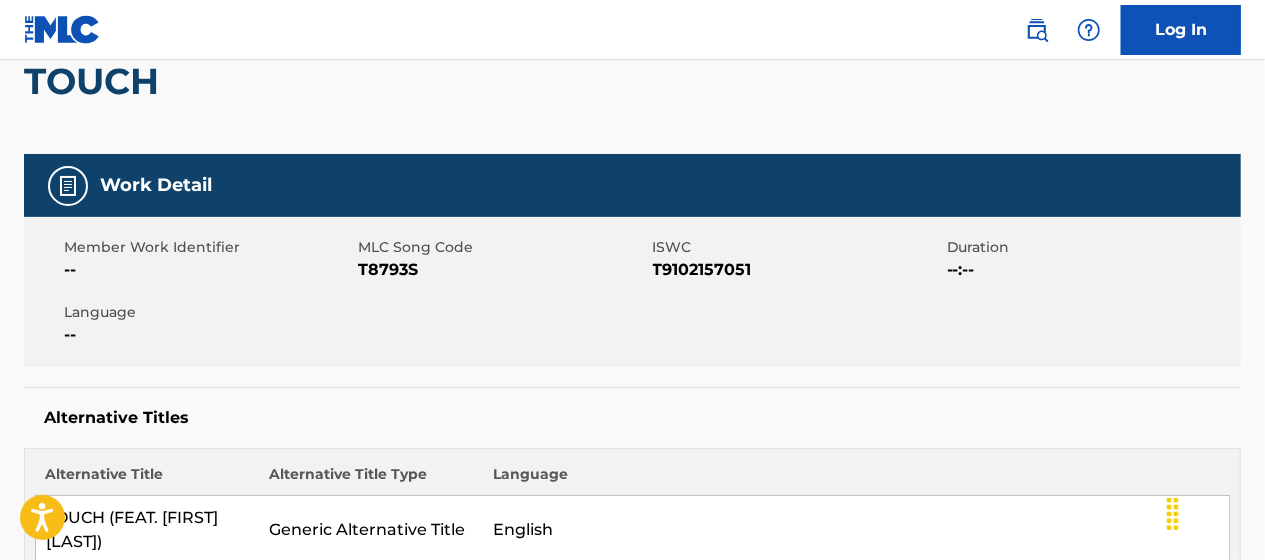 scroll, scrollTop: 218, scrollLeft: 0, axis: vertical 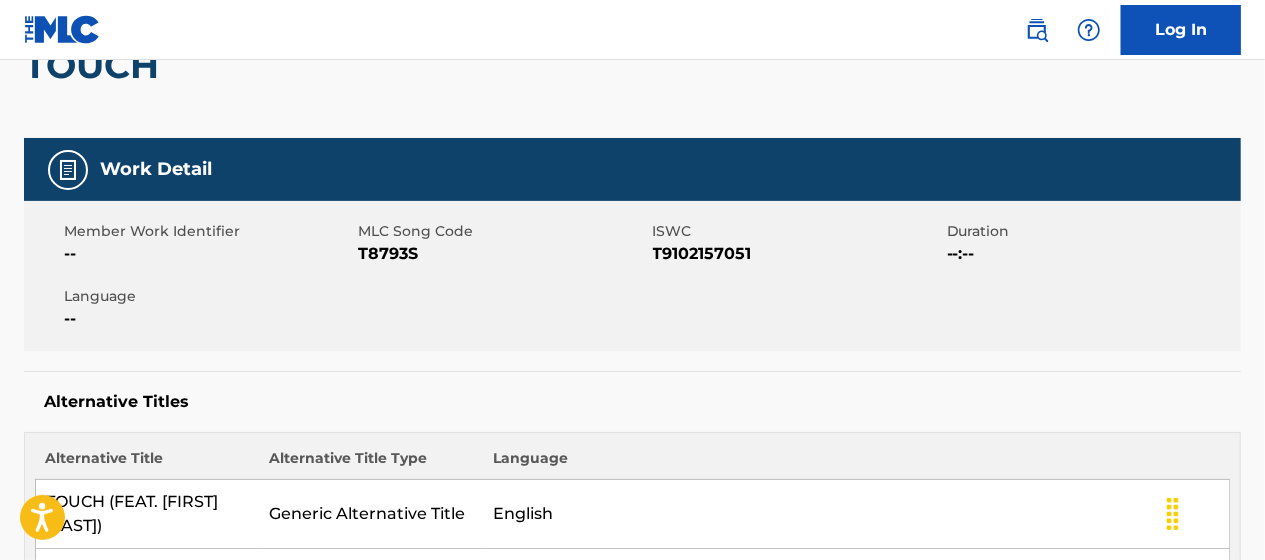 click on "T8793S" at bounding box center [502, 254] 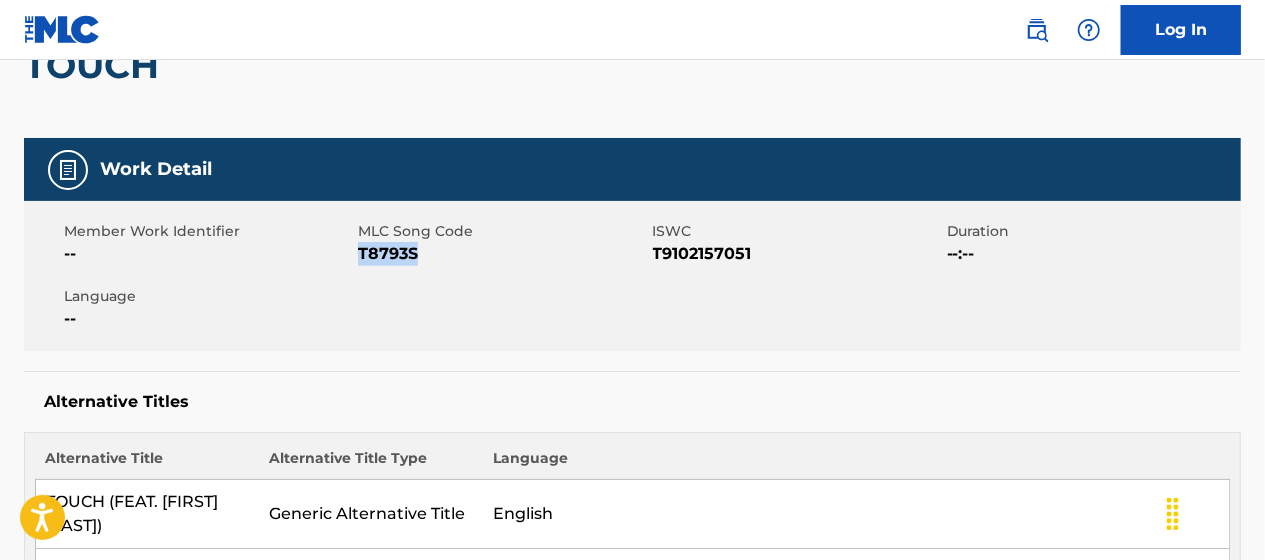 click on "T8793S" at bounding box center (502, 254) 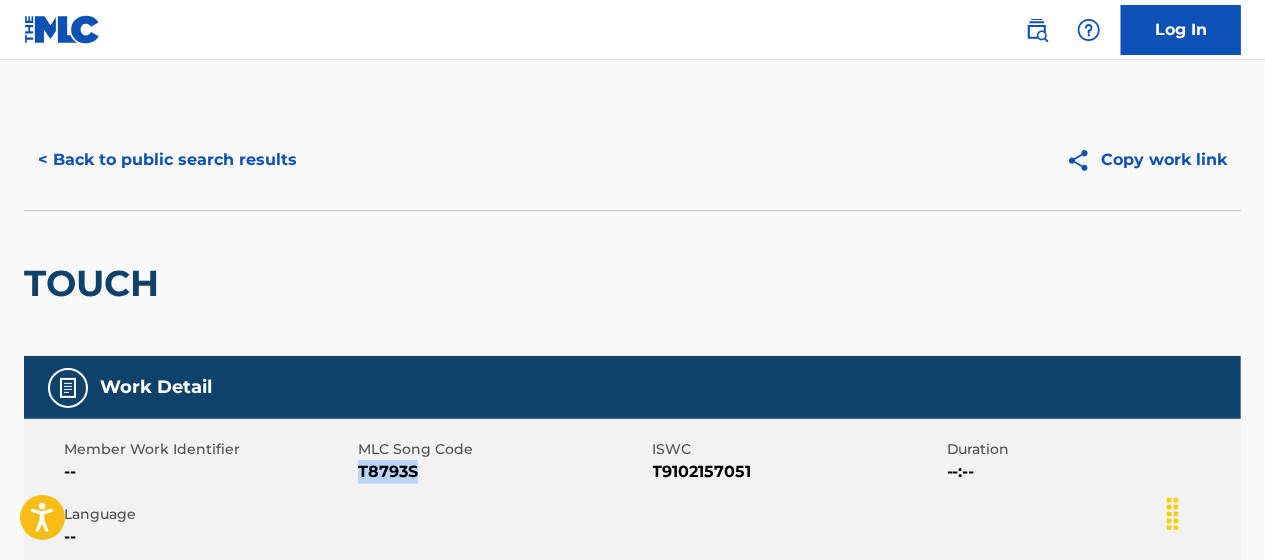 click on "< Back to public search results" at bounding box center (167, 160) 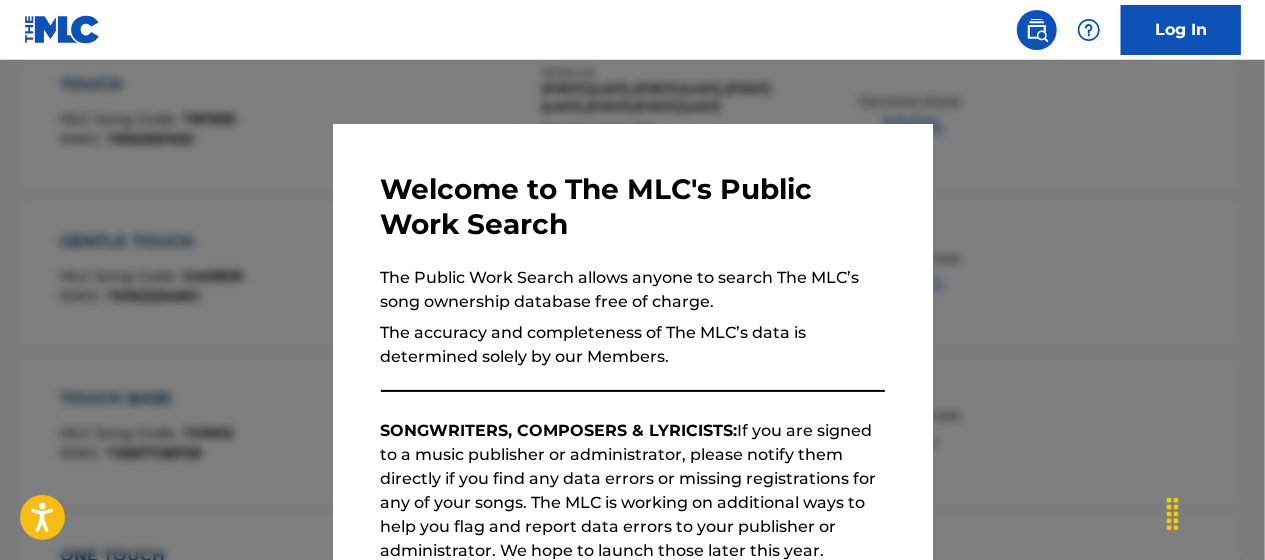 click at bounding box center (632, 340) 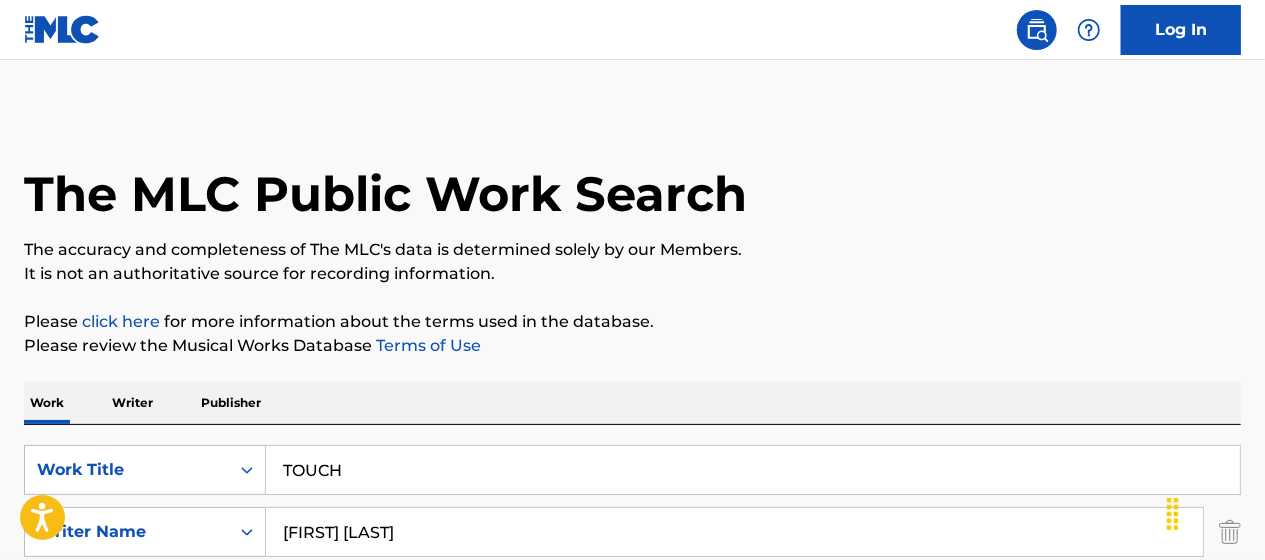 scroll, scrollTop: 168, scrollLeft: 0, axis: vertical 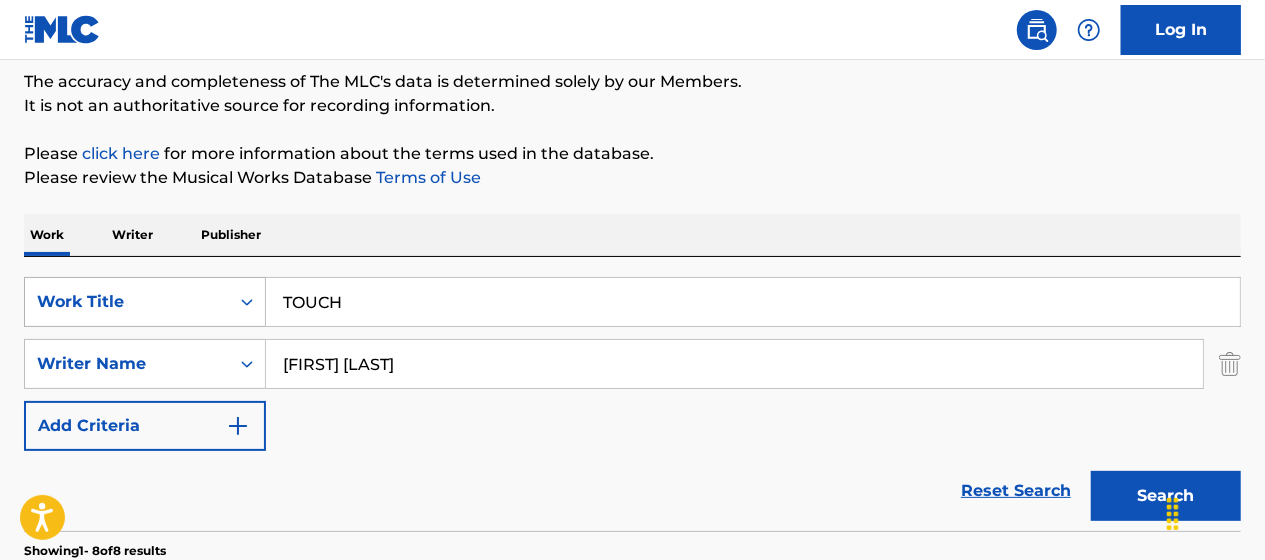 drag, startPoint x: 370, startPoint y: 296, endPoint x: 206, endPoint y: 288, distance: 164.195 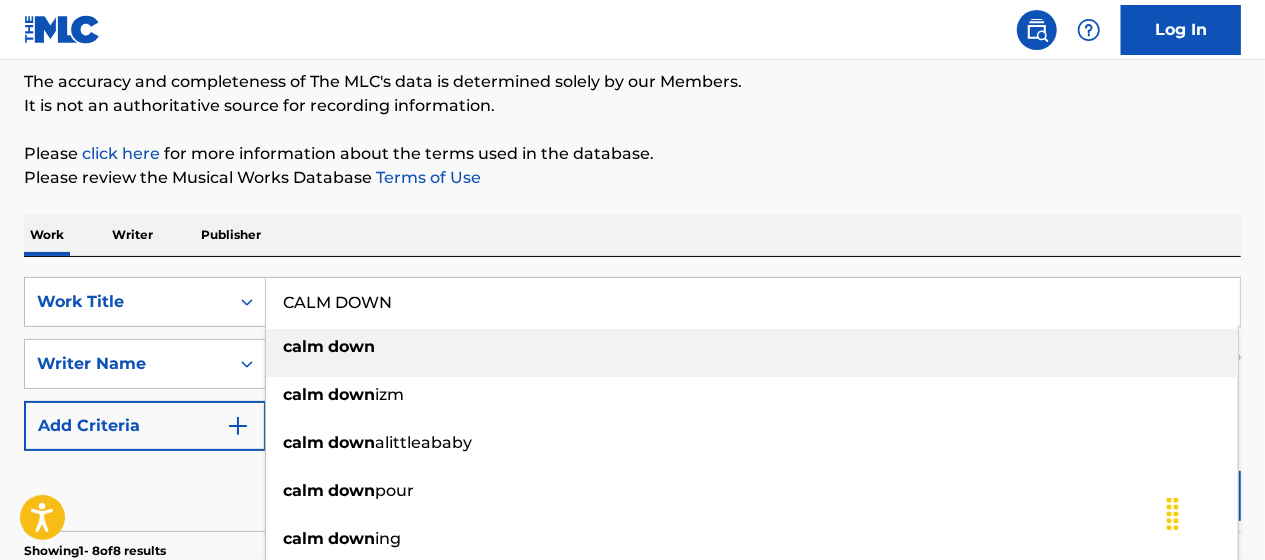 type on "CALM DOWN" 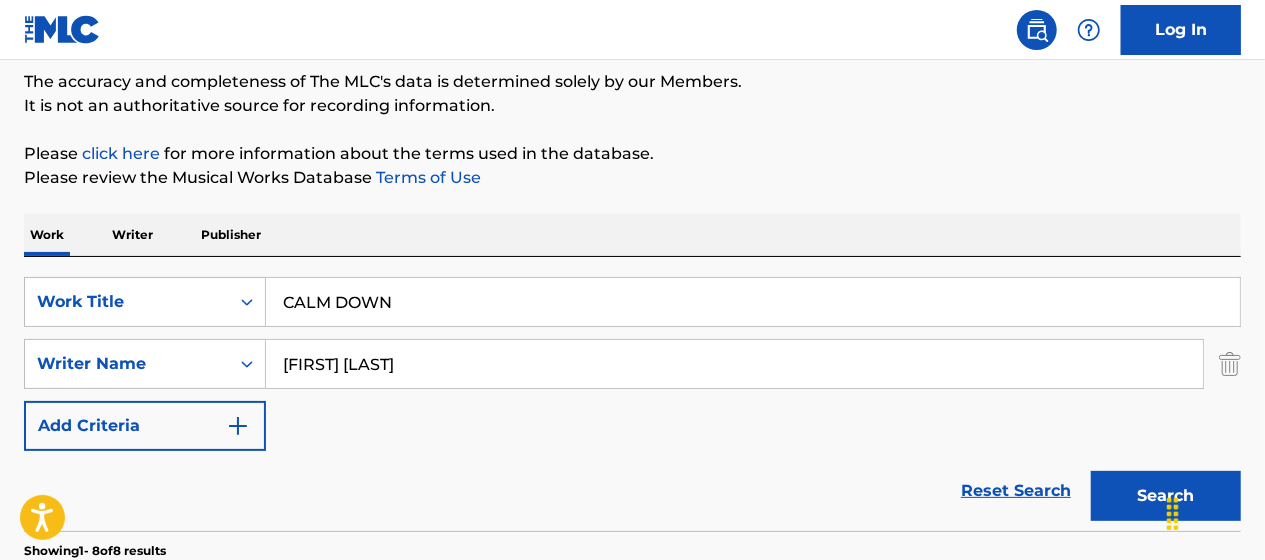 drag, startPoint x: 436, startPoint y: 362, endPoint x: 272, endPoint y: 360, distance: 164.01219 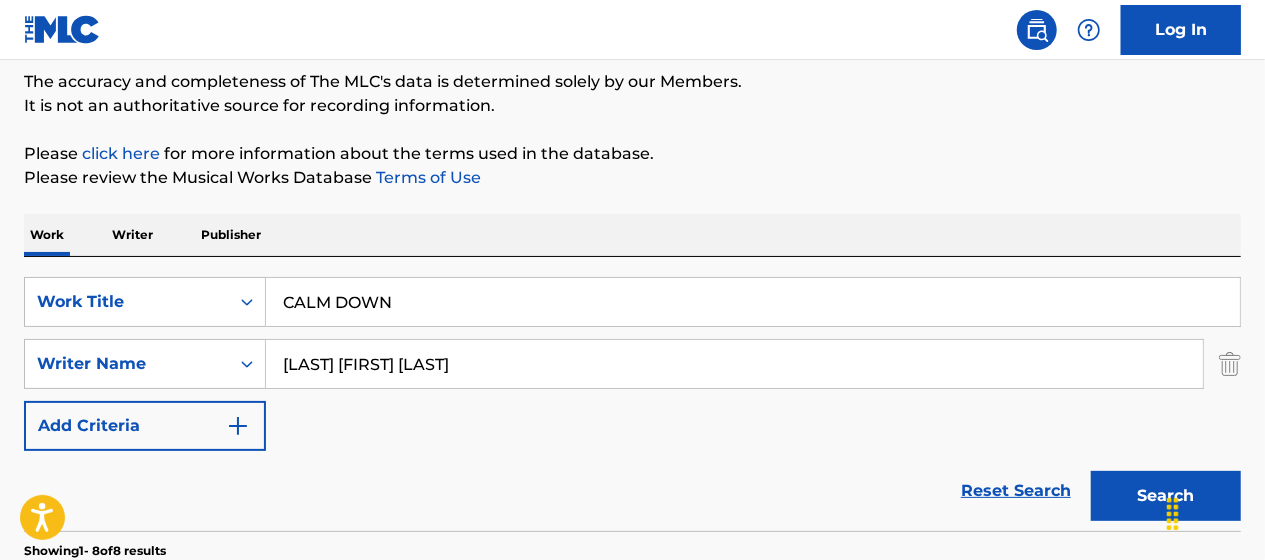 type on "[LAST] [FIRST] [LAST]" 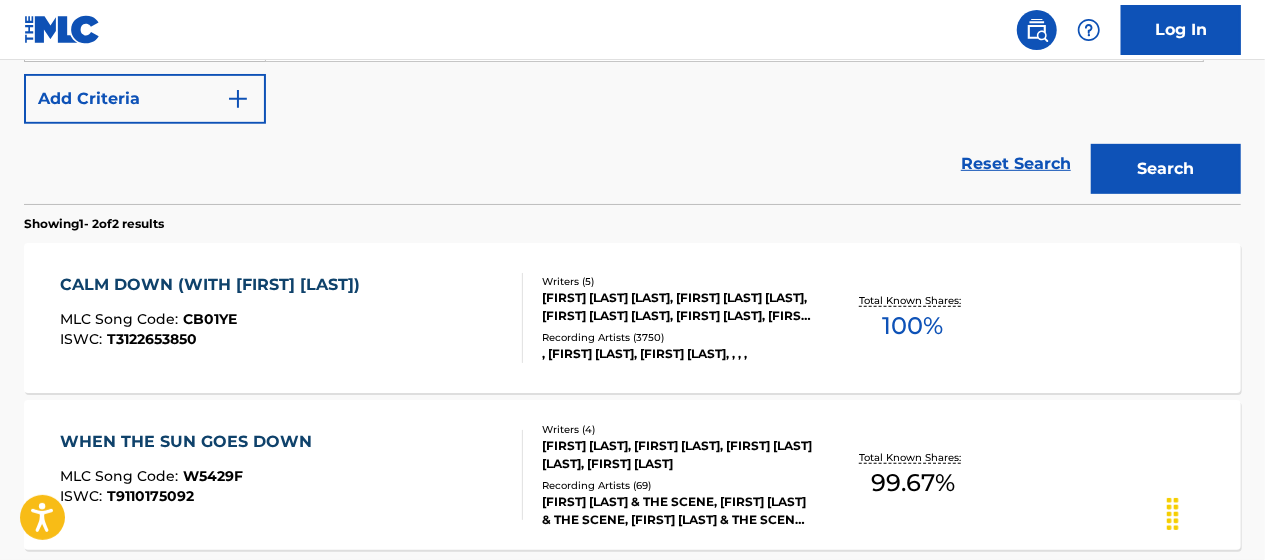 scroll, scrollTop: 503, scrollLeft: 0, axis: vertical 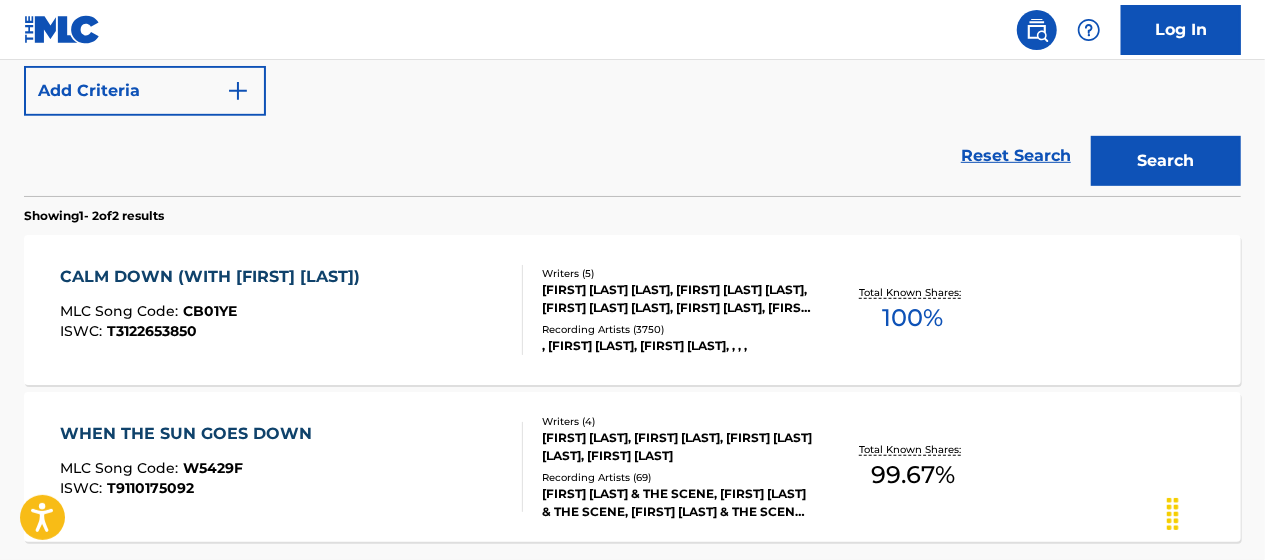 click on "CALM DOWN (WITH [FIRST] [LAST])" at bounding box center (216, 277) 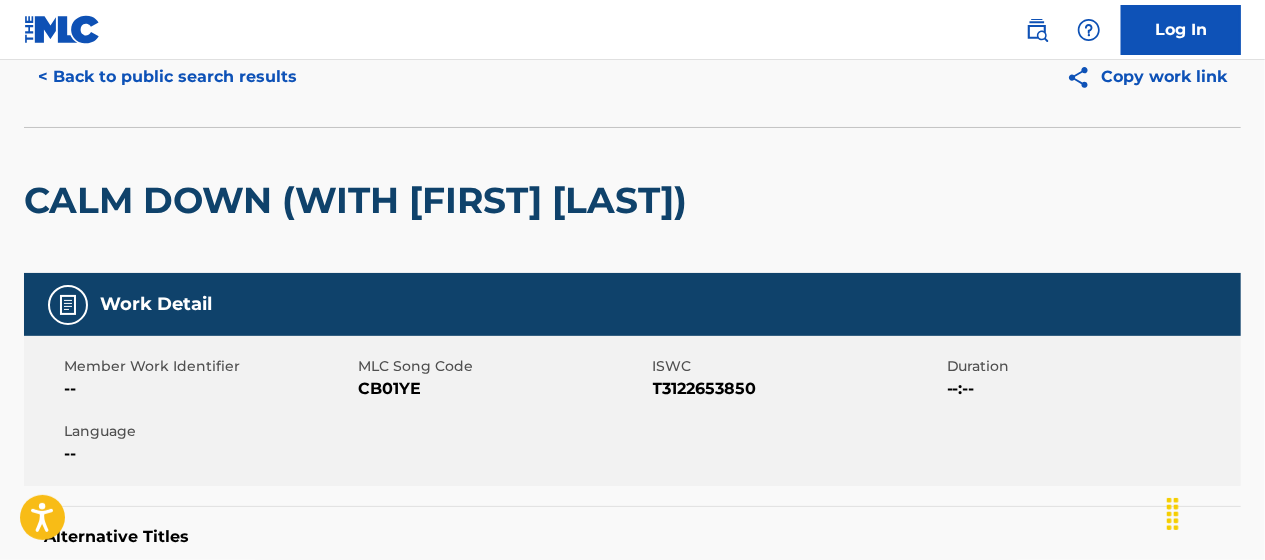 scroll, scrollTop: 86, scrollLeft: 0, axis: vertical 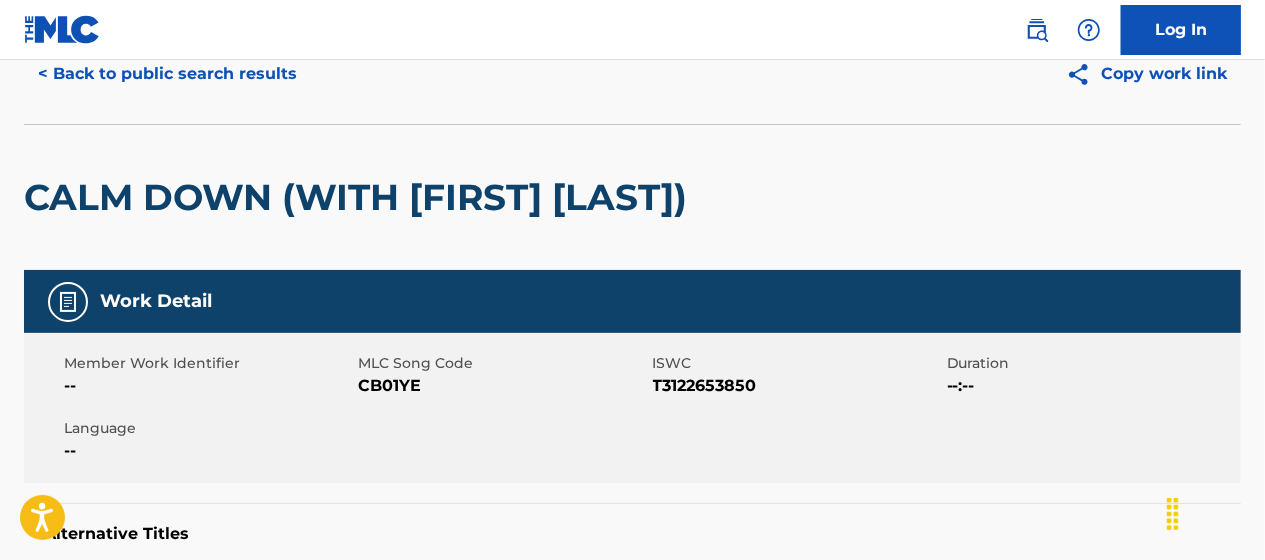 click on "CB01YE" at bounding box center (502, 386) 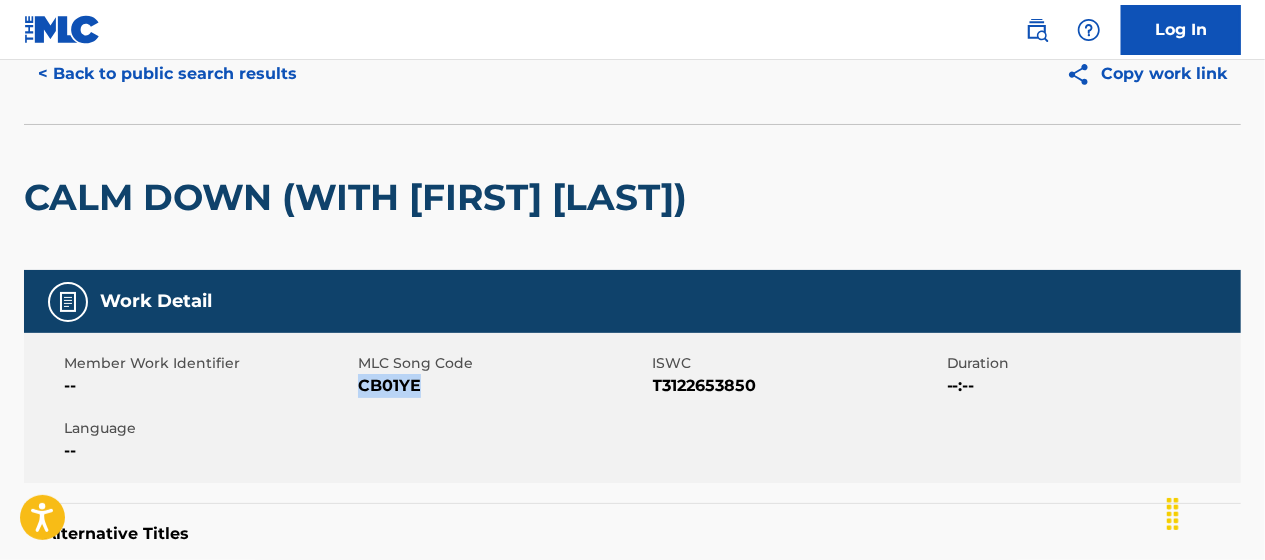 click on "CB01YE" at bounding box center (502, 386) 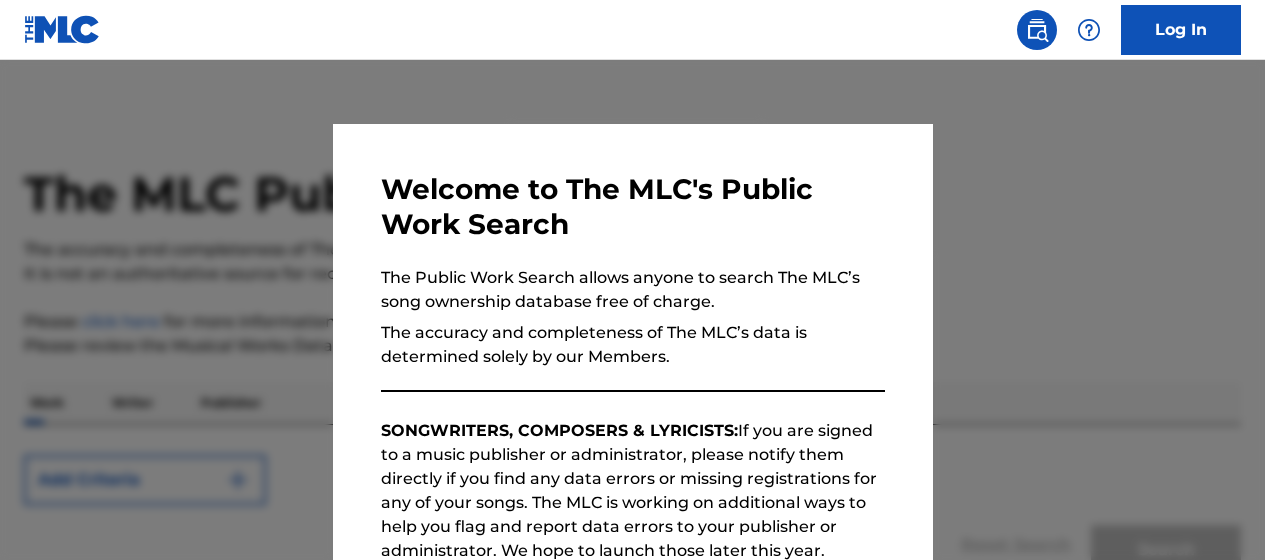 scroll, scrollTop: 0, scrollLeft: 0, axis: both 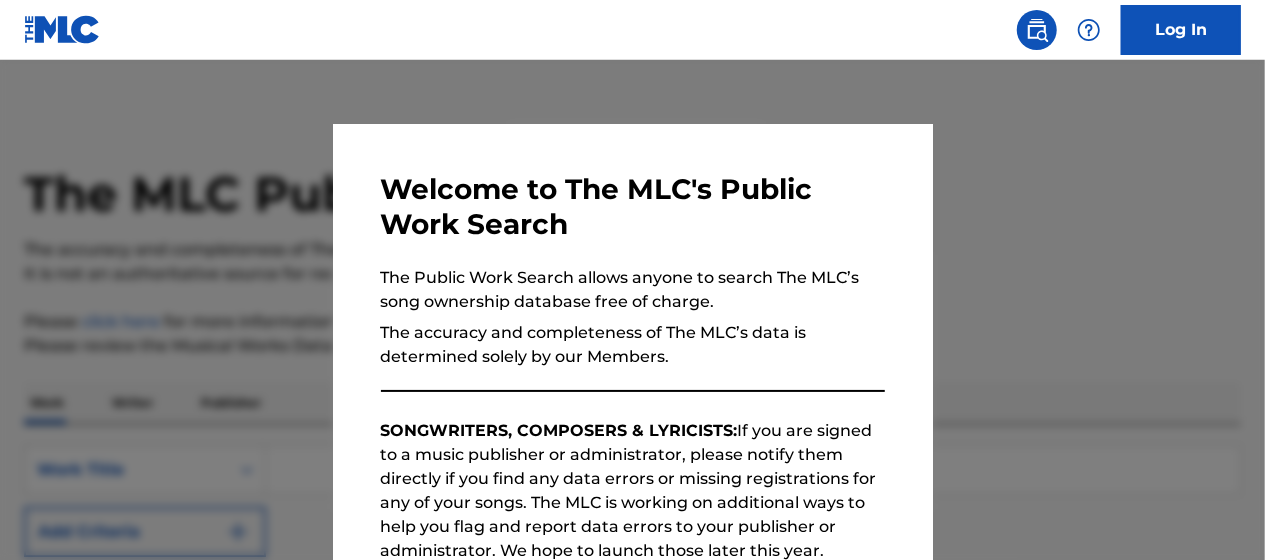 click at bounding box center (632, 340) 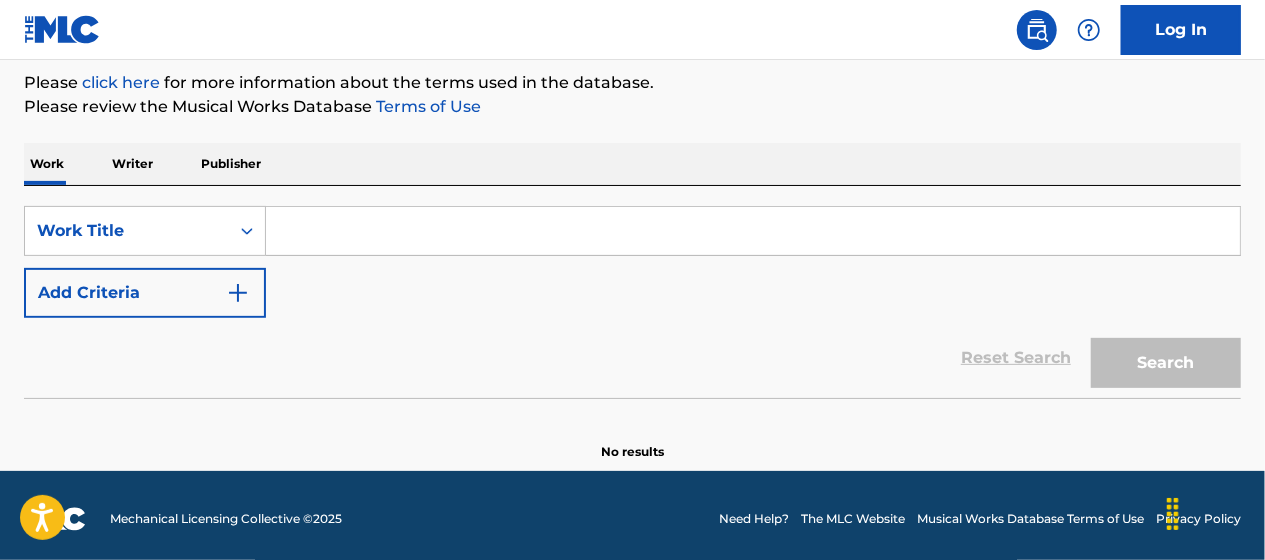 scroll, scrollTop: 240, scrollLeft: 0, axis: vertical 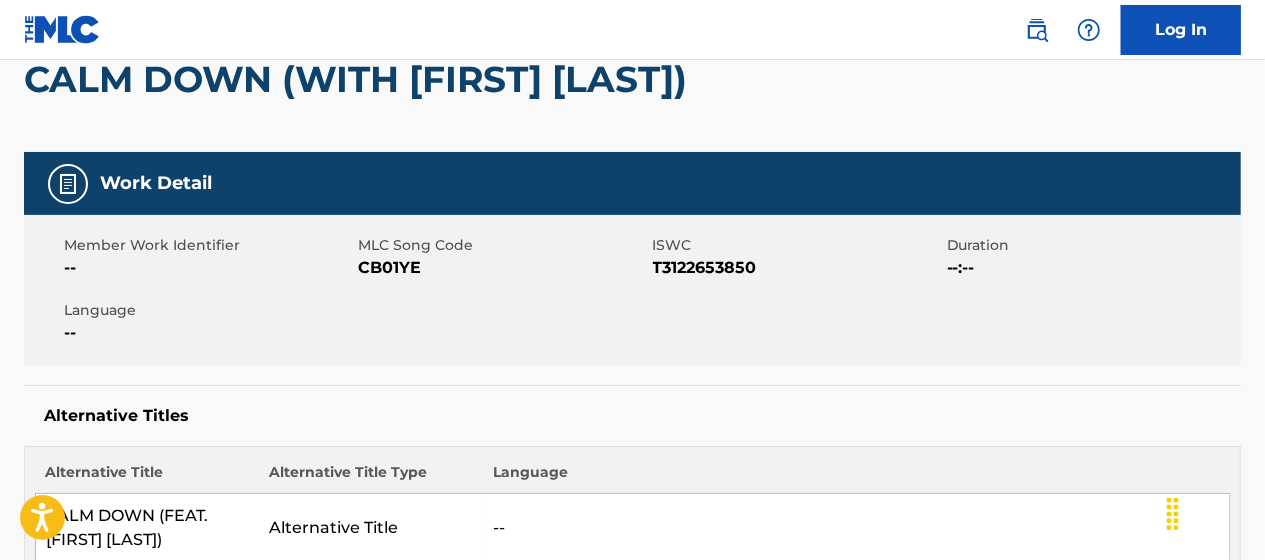 click on "CB01YE" at bounding box center [502, 268] 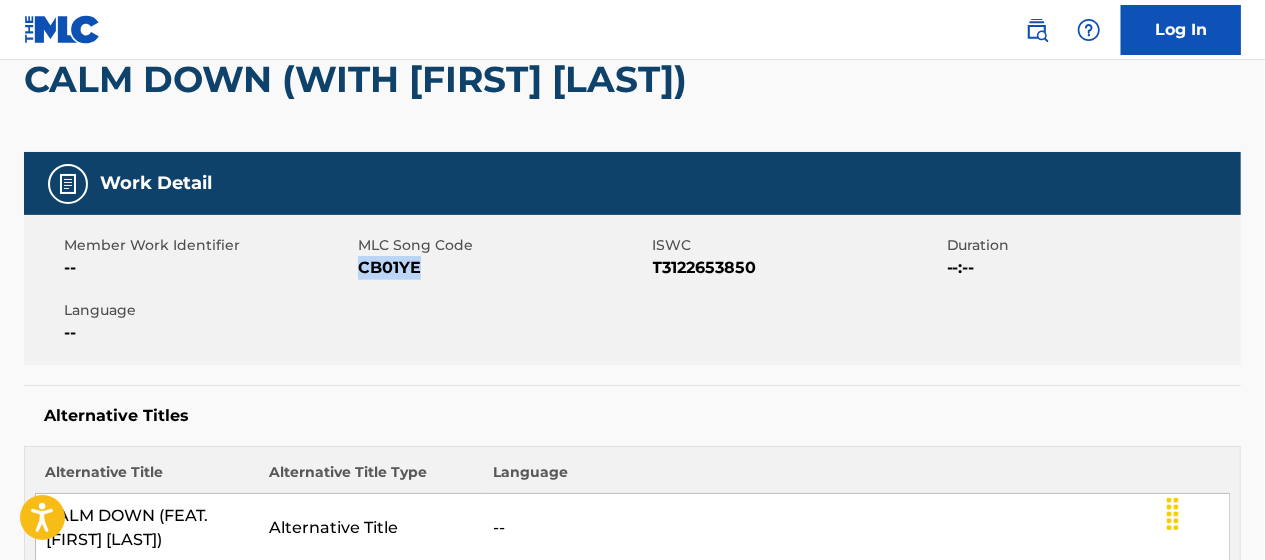 click on "CB01YE" at bounding box center [502, 268] 